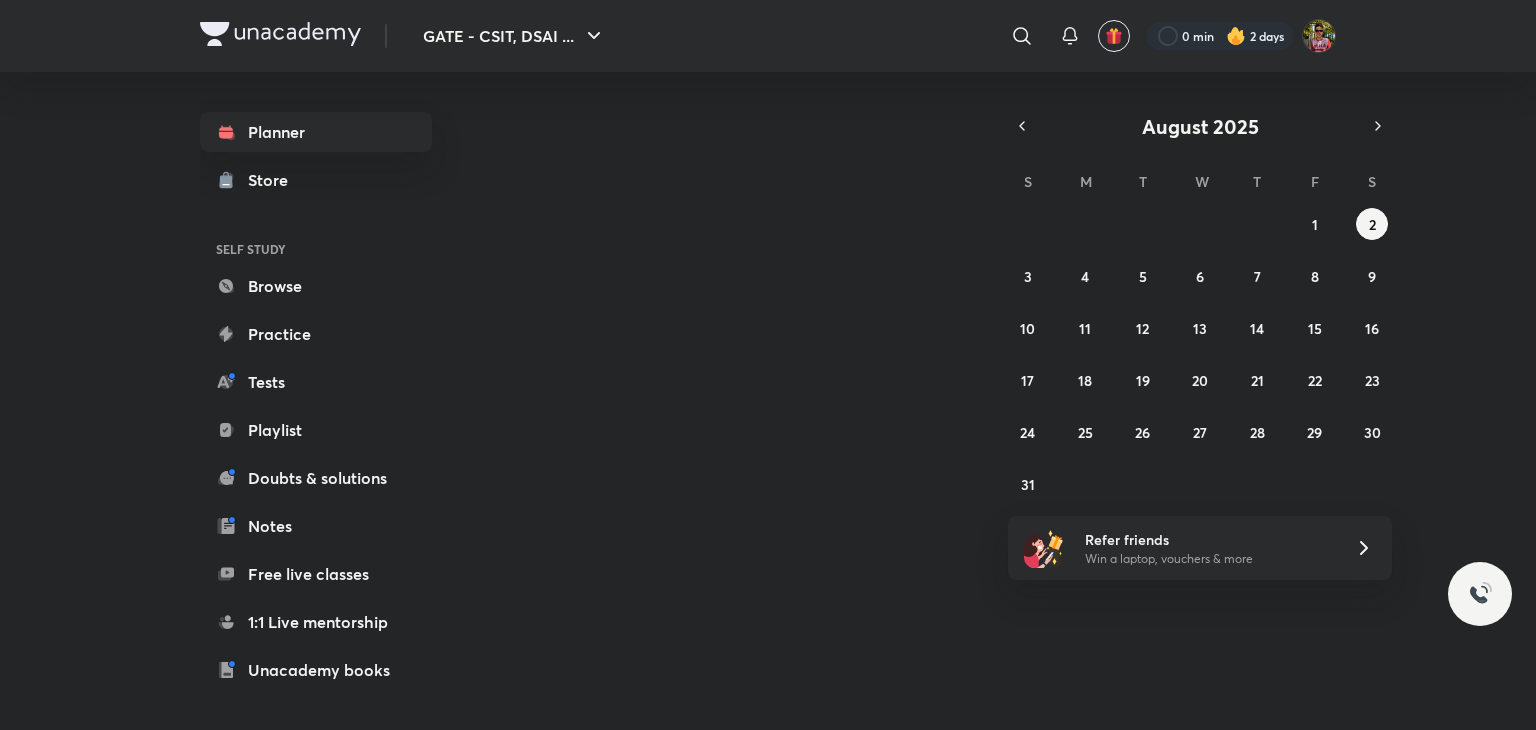 scroll, scrollTop: 0, scrollLeft: 0, axis: both 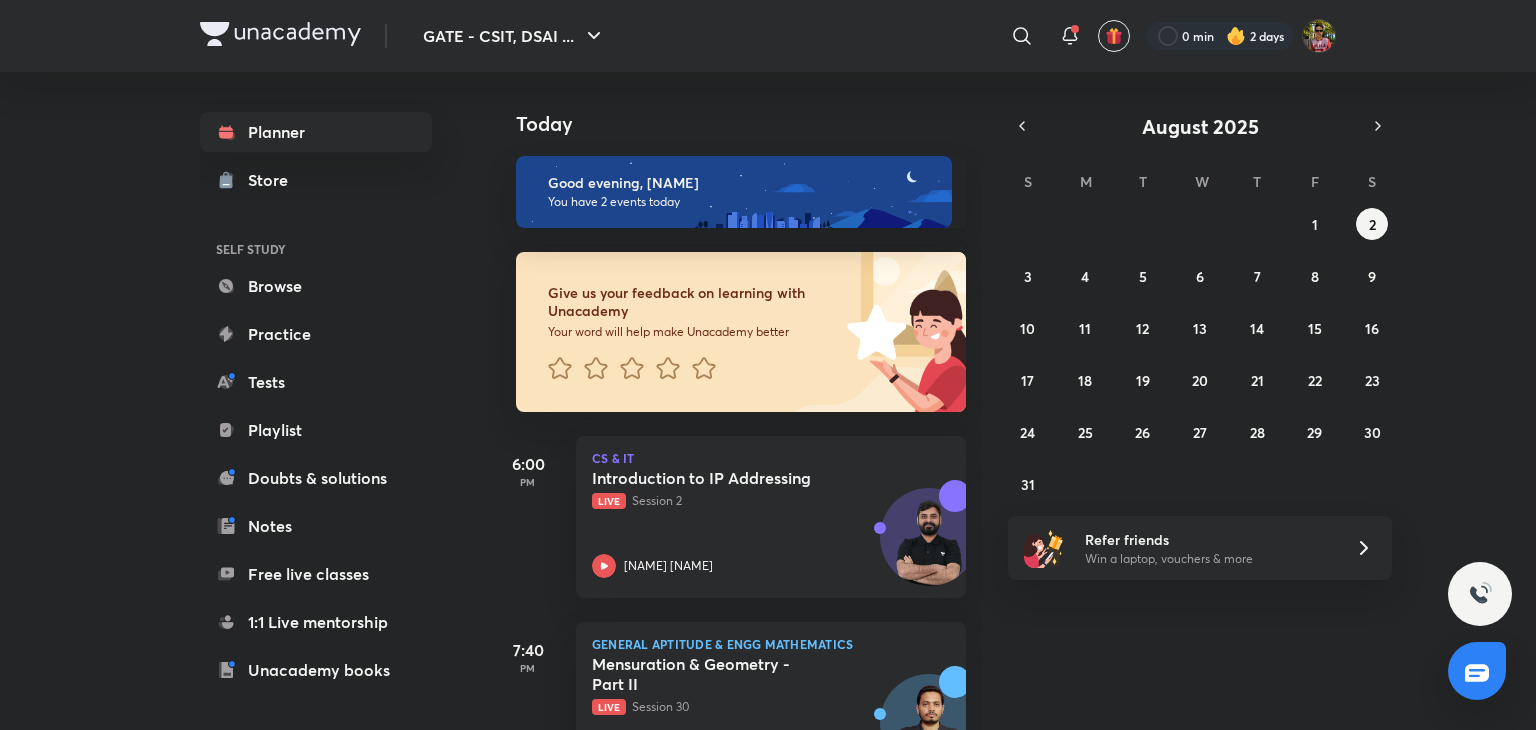 click on "GATE - CSIT, DSAI  ... ​ 0 min 2 days" at bounding box center [768, 36] 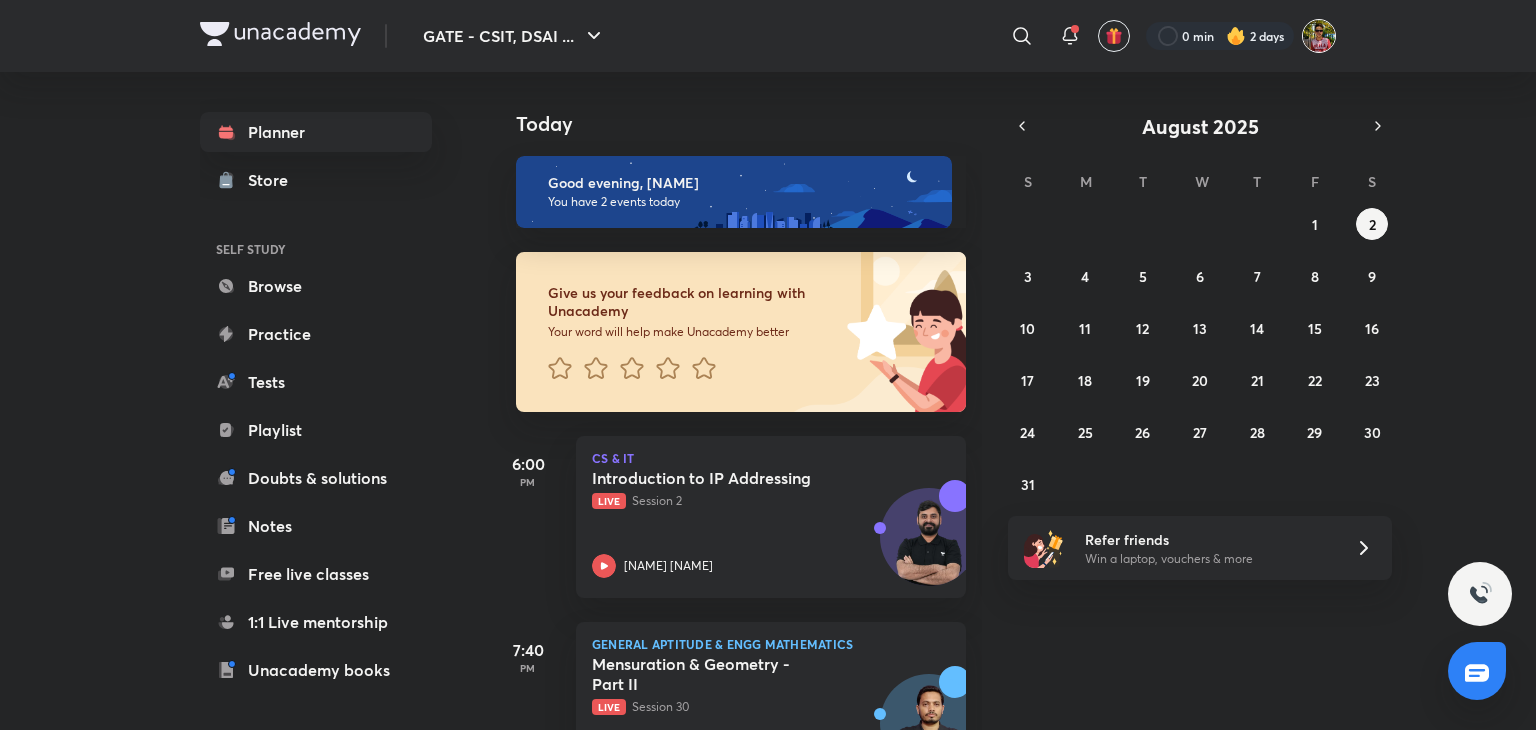 click at bounding box center [1319, 36] 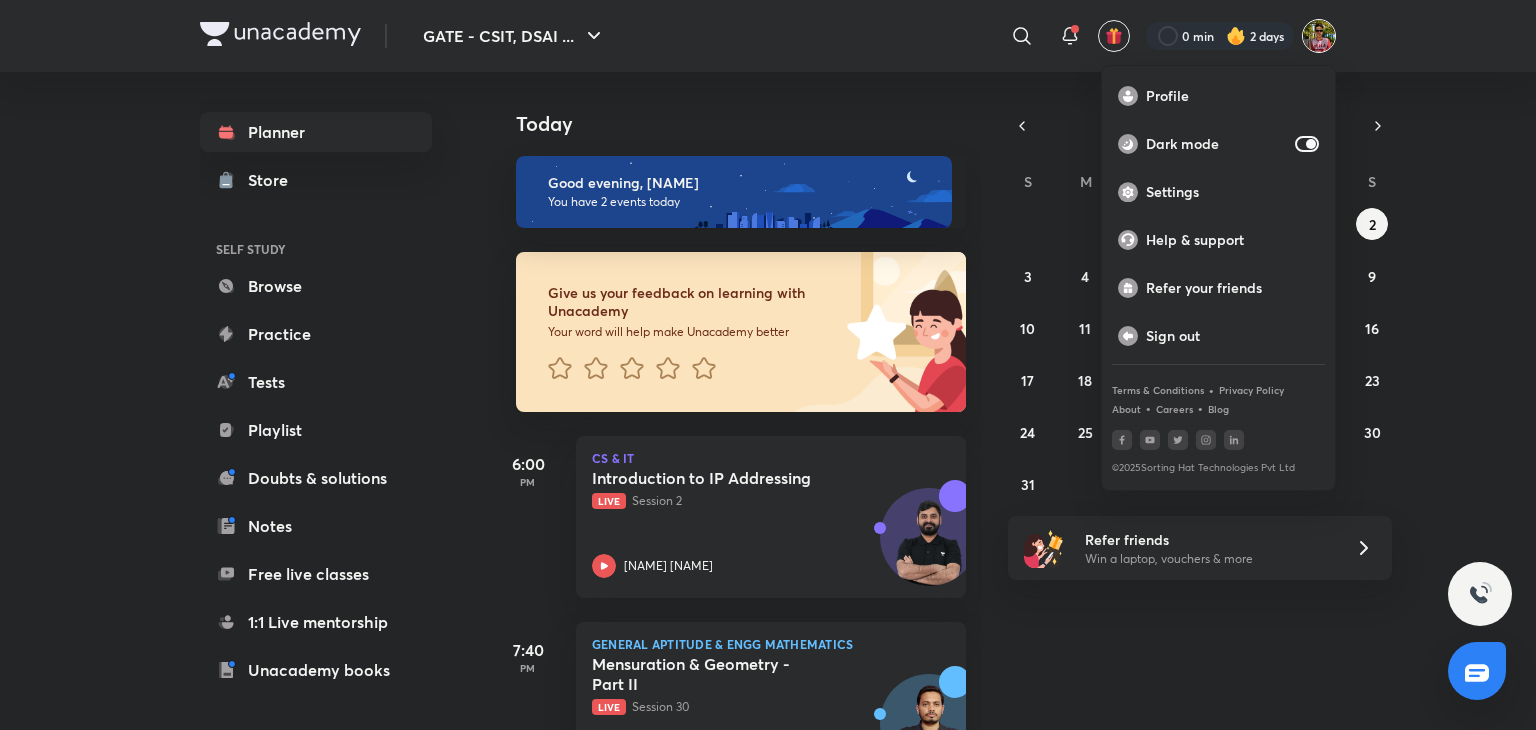 click at bounding box center [768, 365] 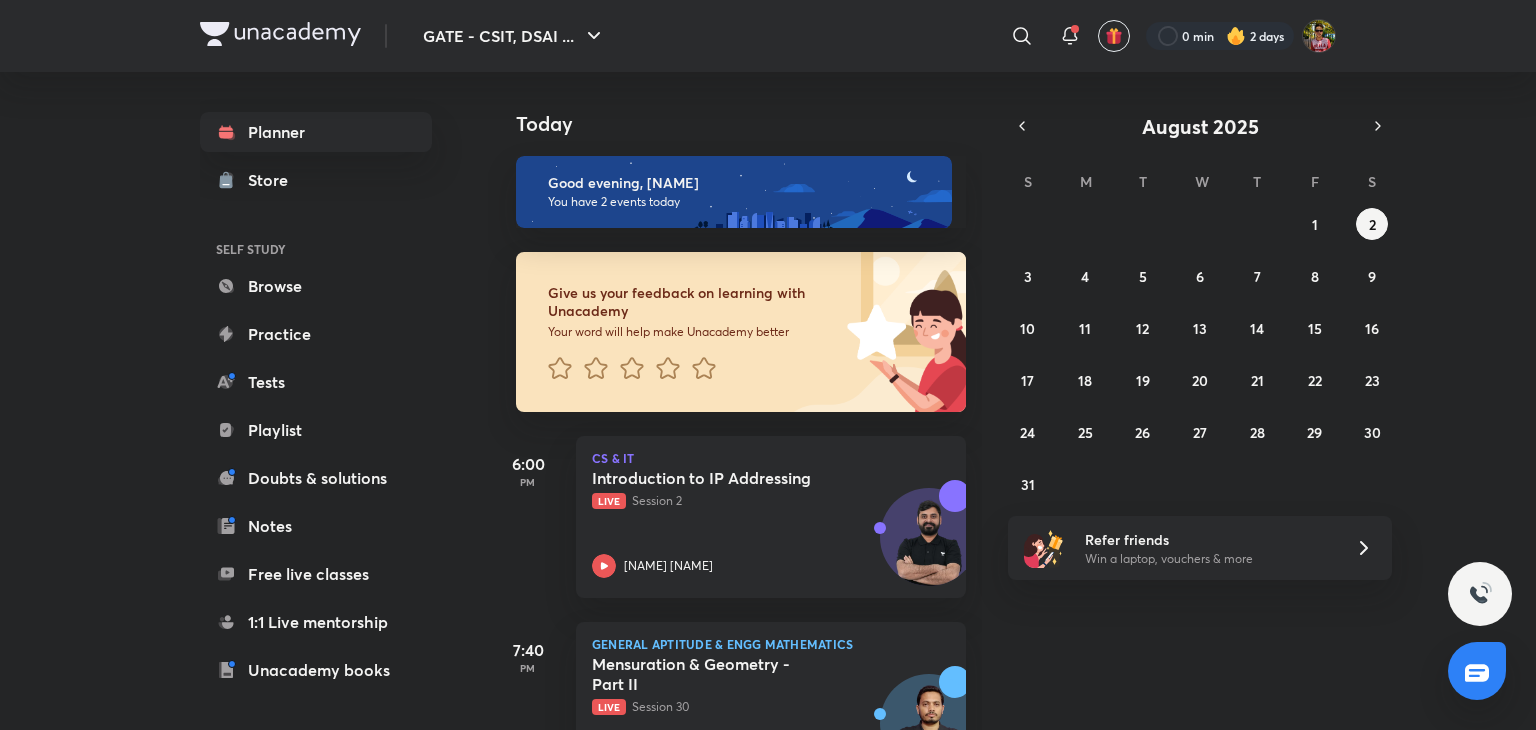 click at bounding box center (280, 34) 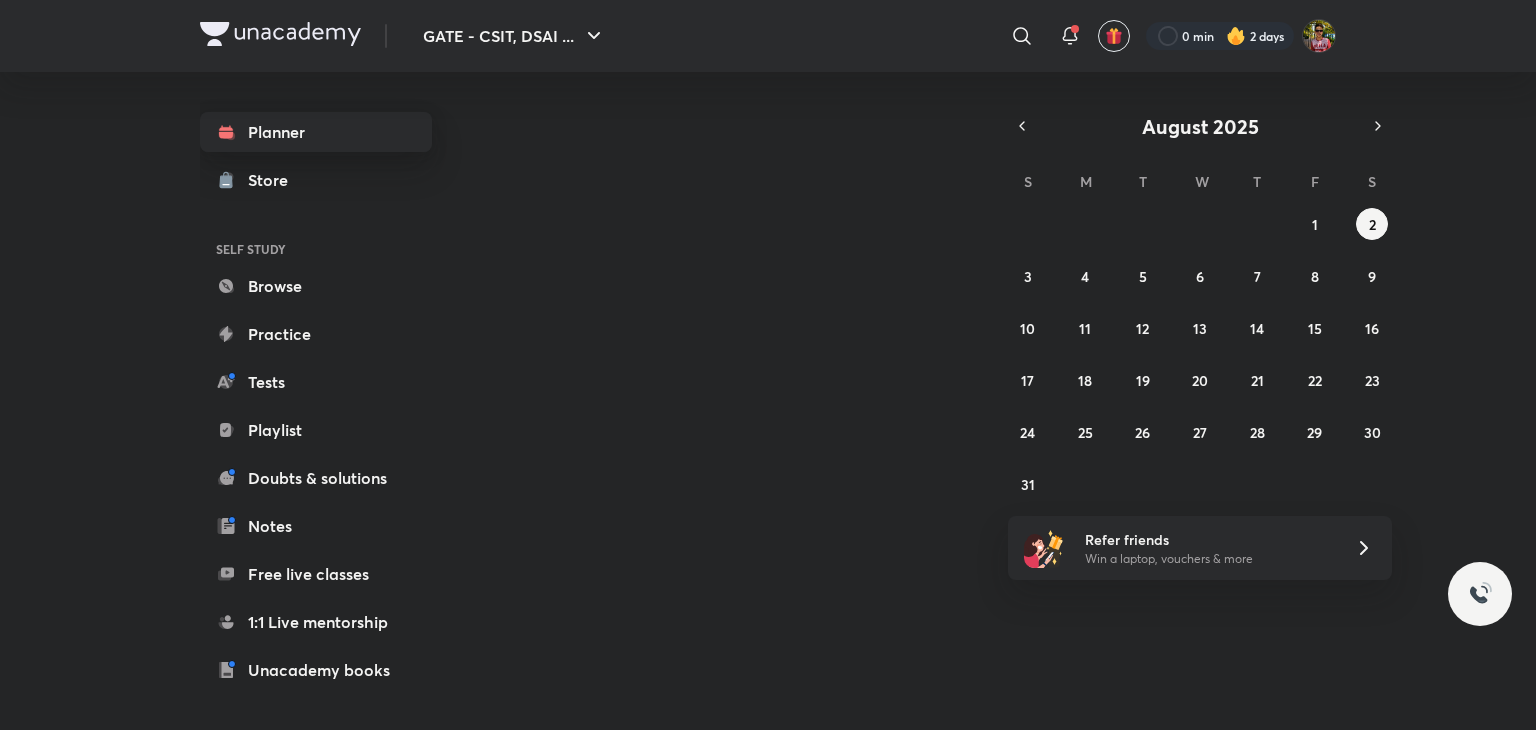 scroll, scrollTop: 0, scrollLeft: 0, axis: both 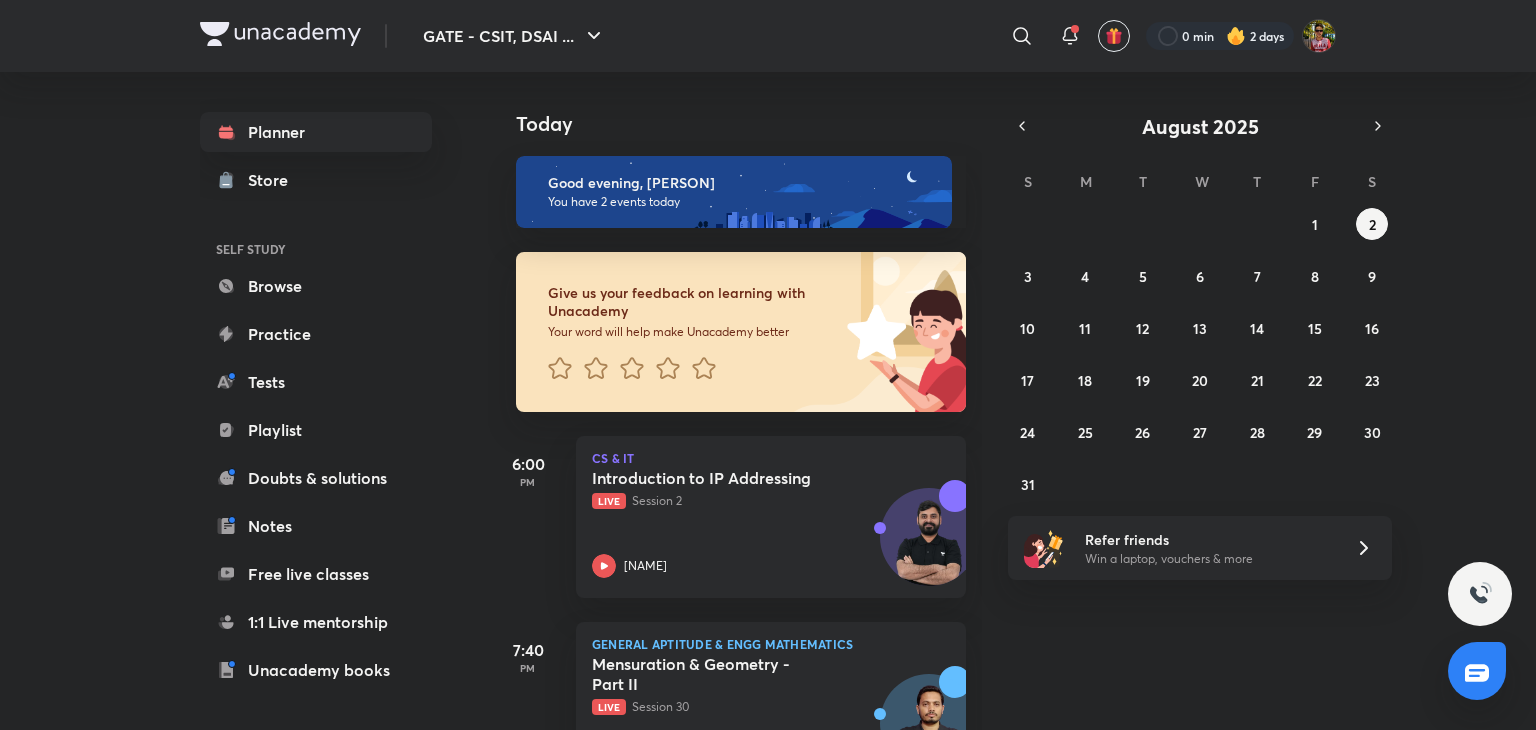 click at bounding box center (280, 34) 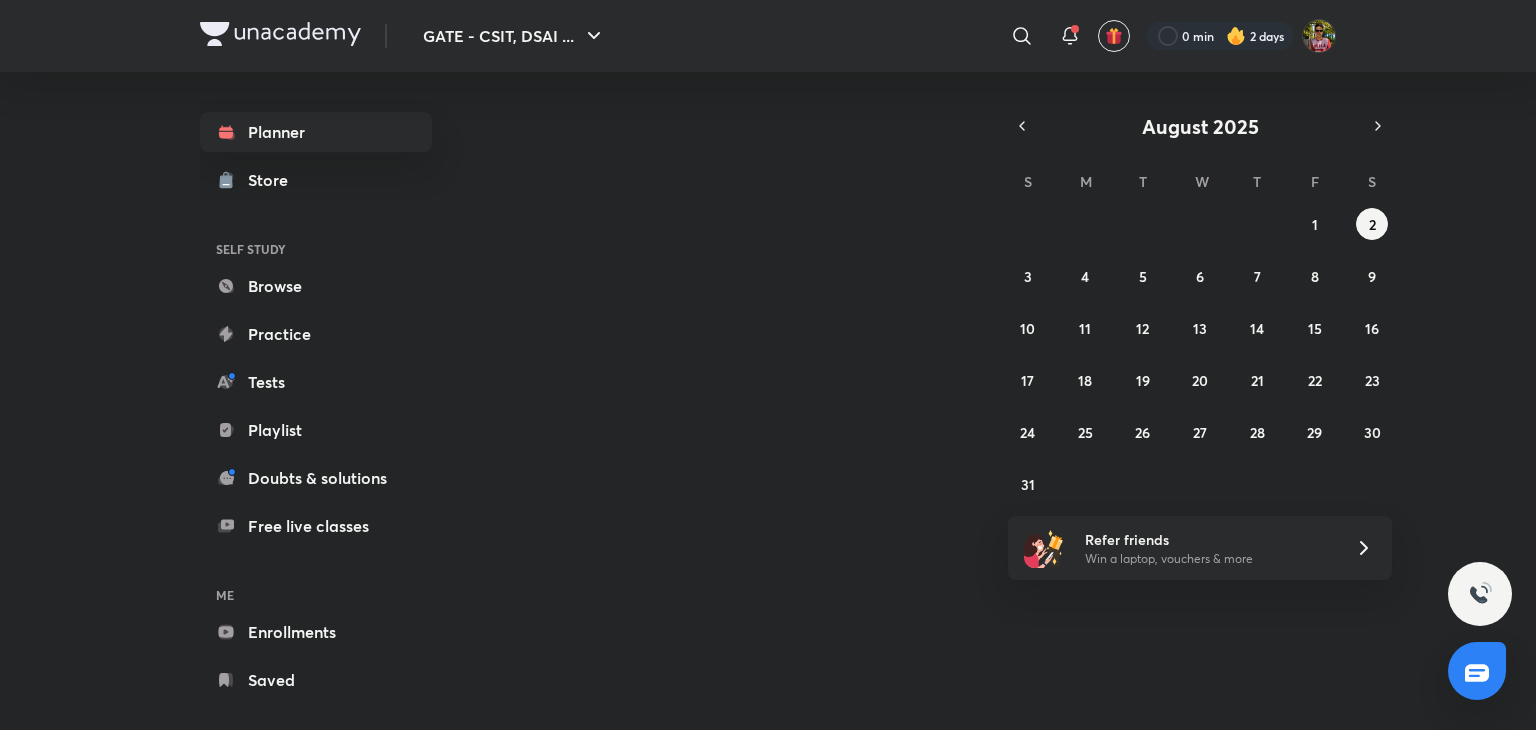 scroll, scrollTop: 0, scrollLeft: 0, axis: both 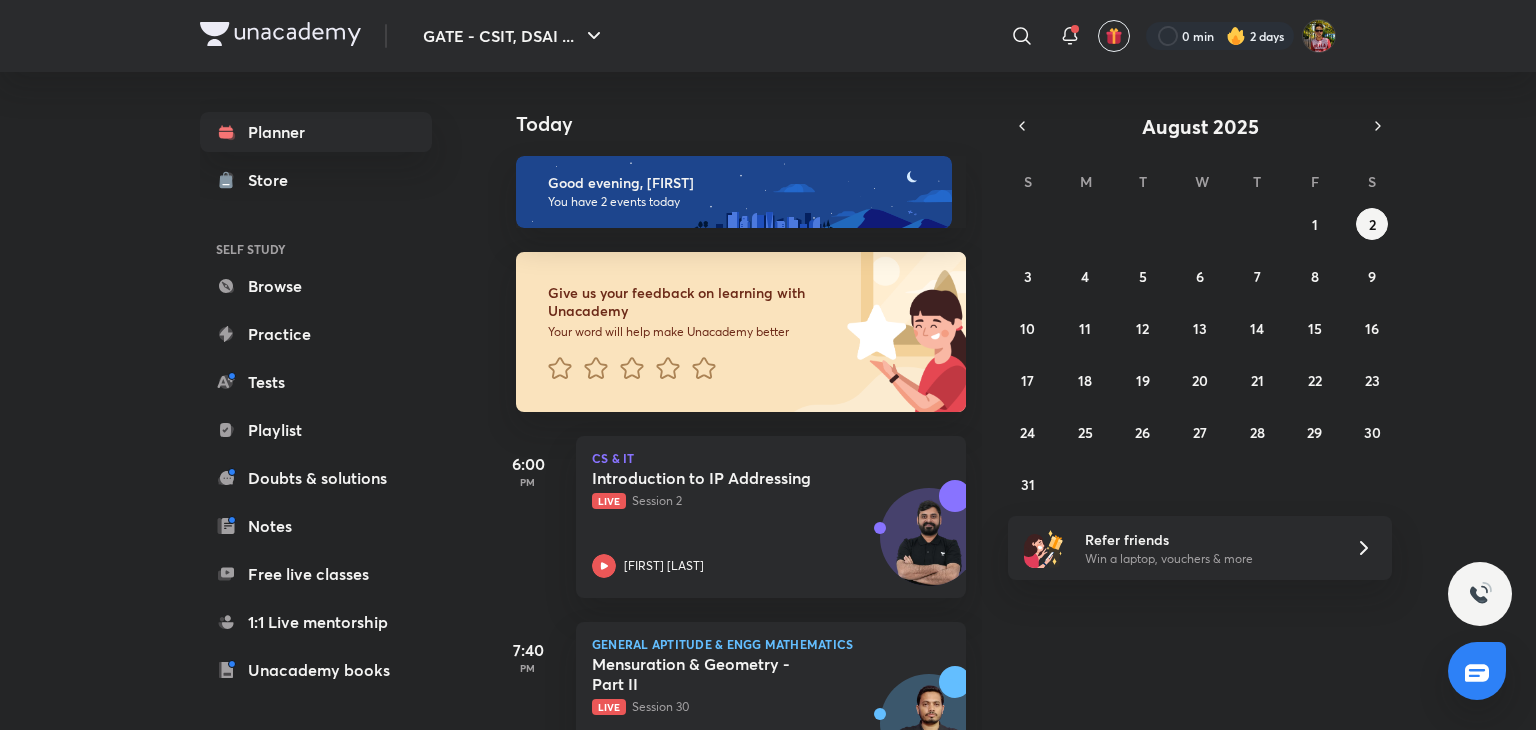 click at bounding box center (280, 34) 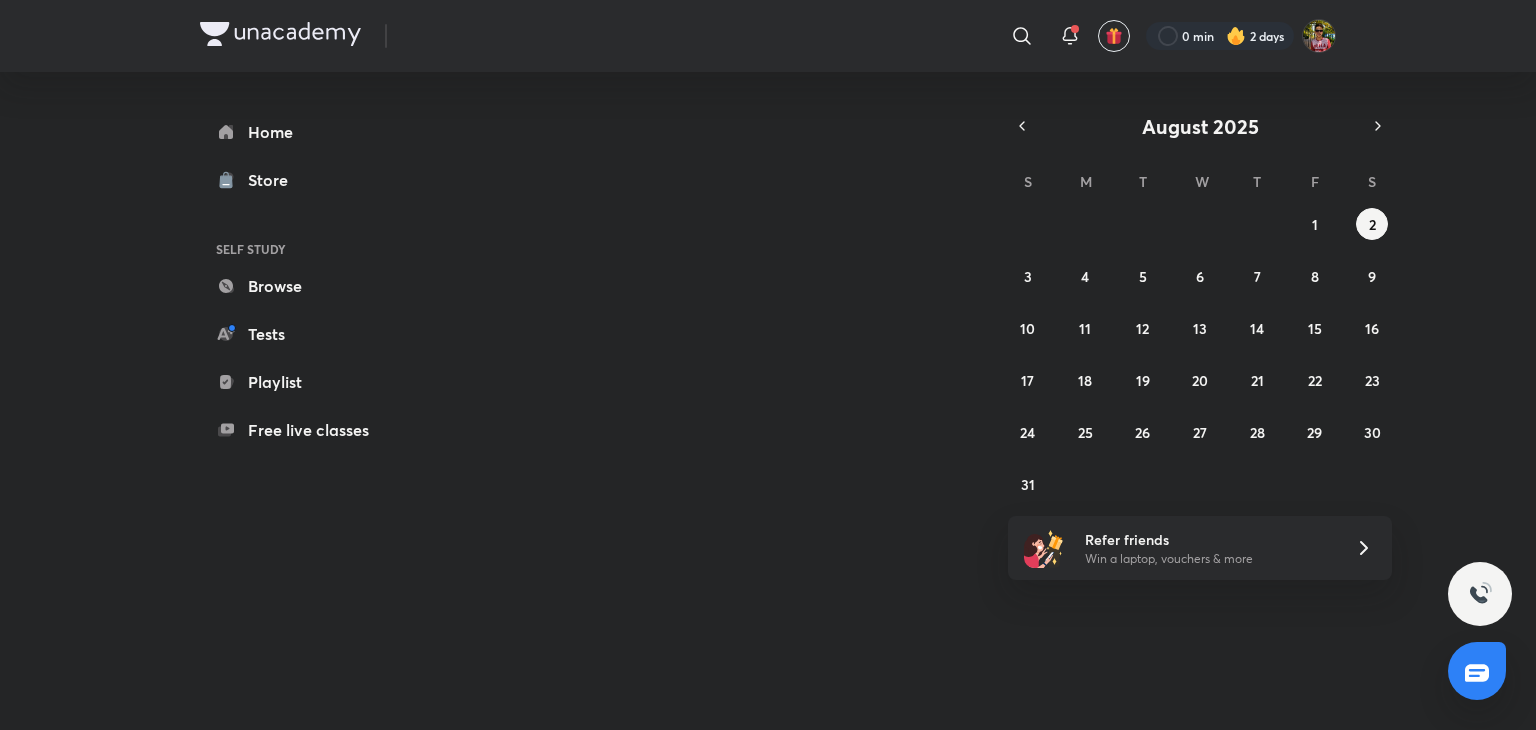 scroll, scrollTop: 0, scrollLeft: 0, axis: both 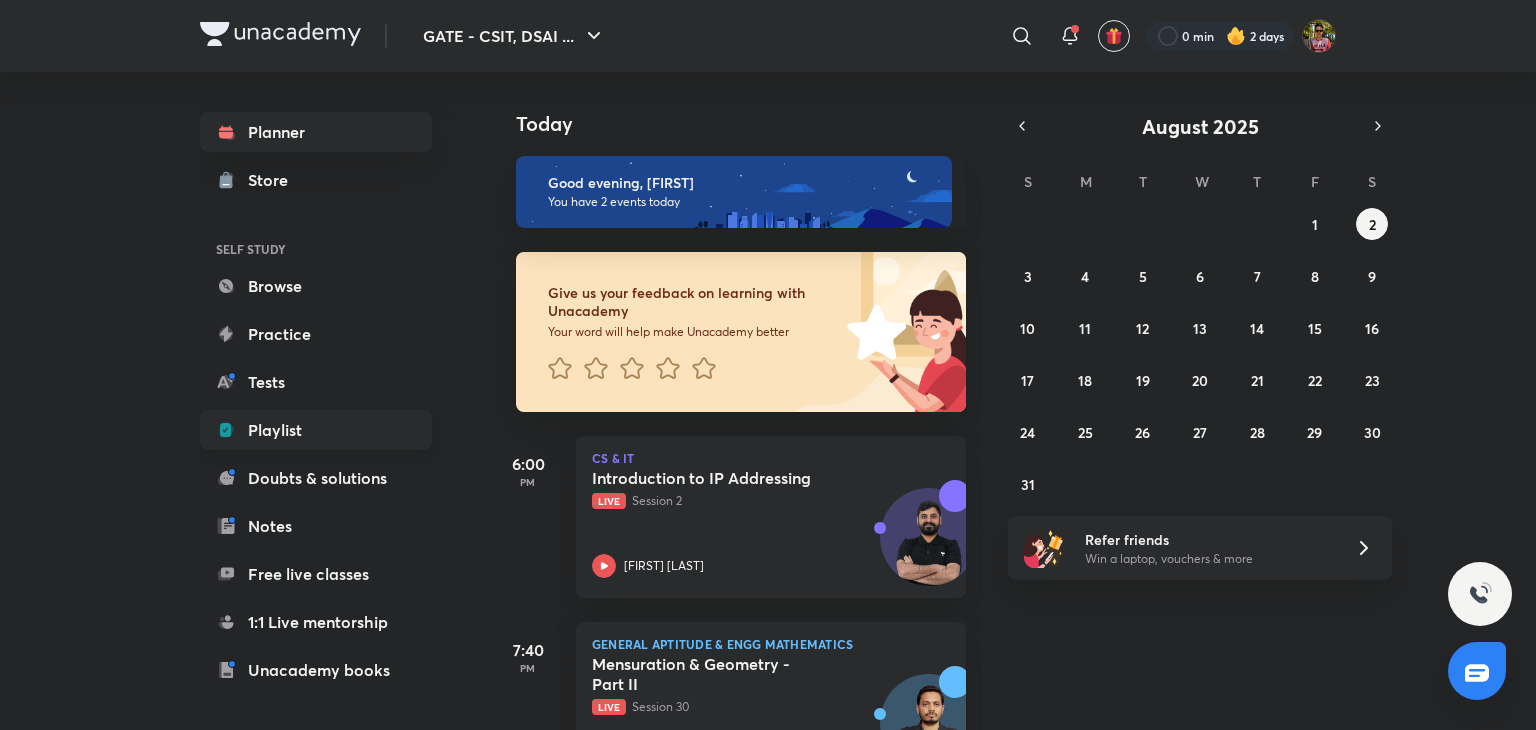 click on "Playlist" at bounding box center (316, 430) 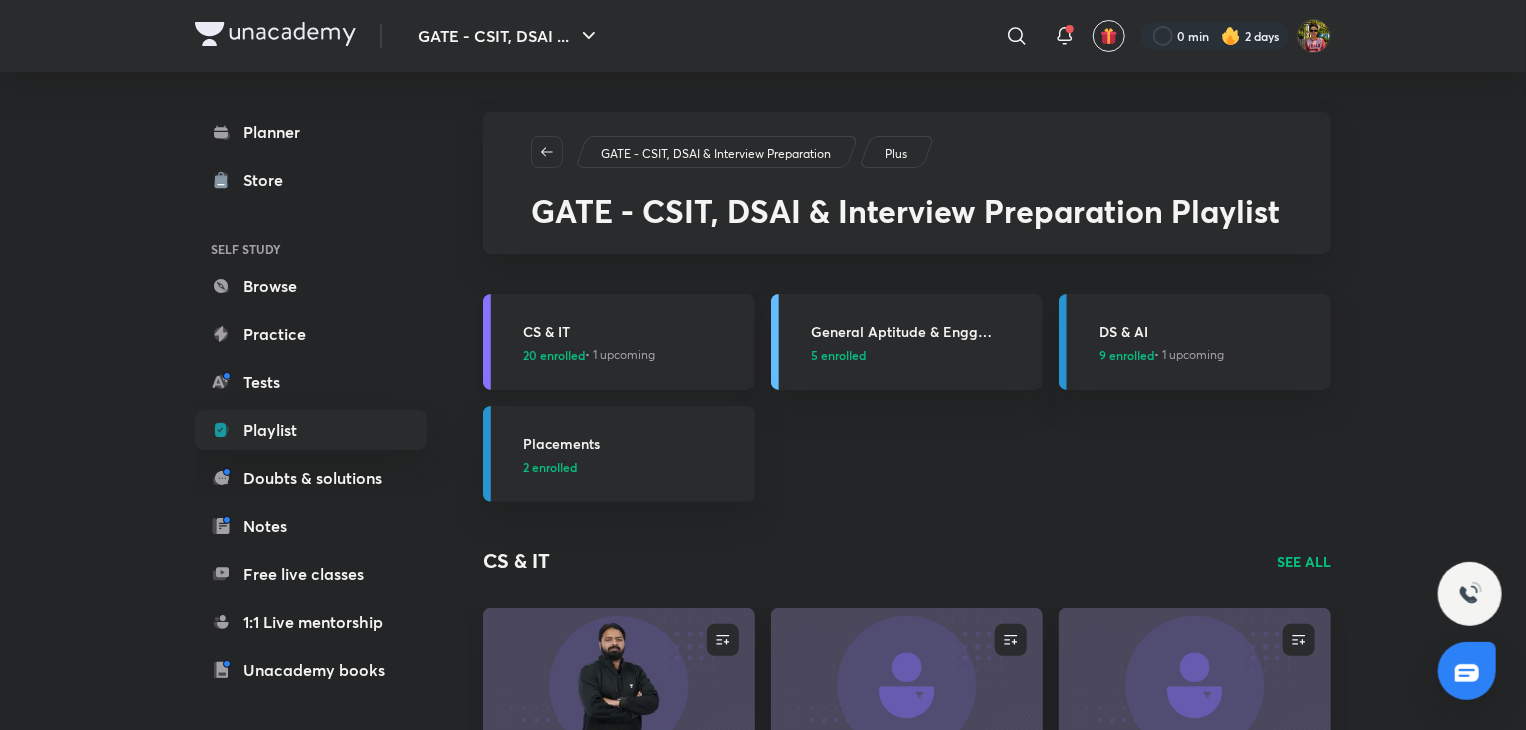 click on "20 enrolled  • 1 upcoming" at bounding box center [589, 355] 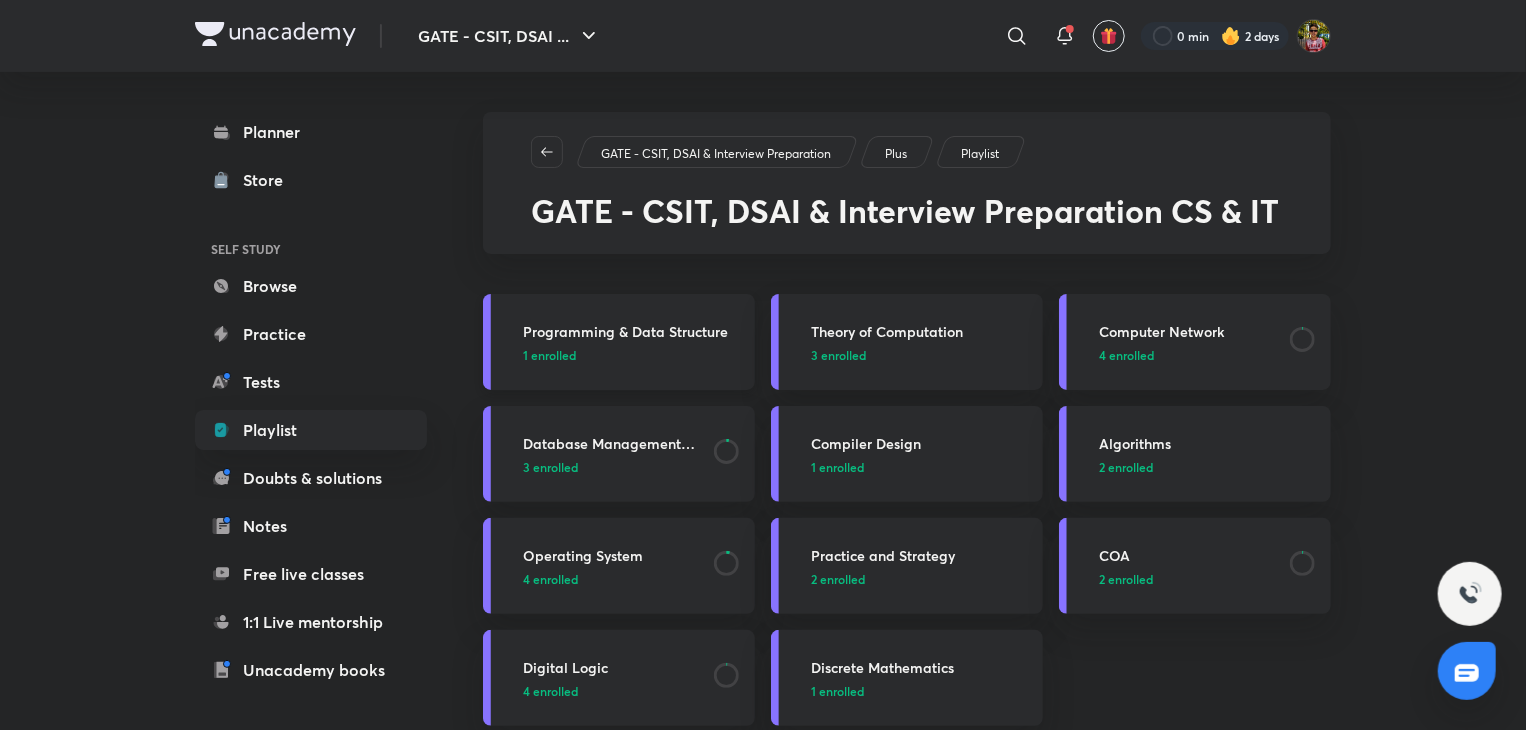 click on "Programming & Data Structure" at bounding box center (633, 331) 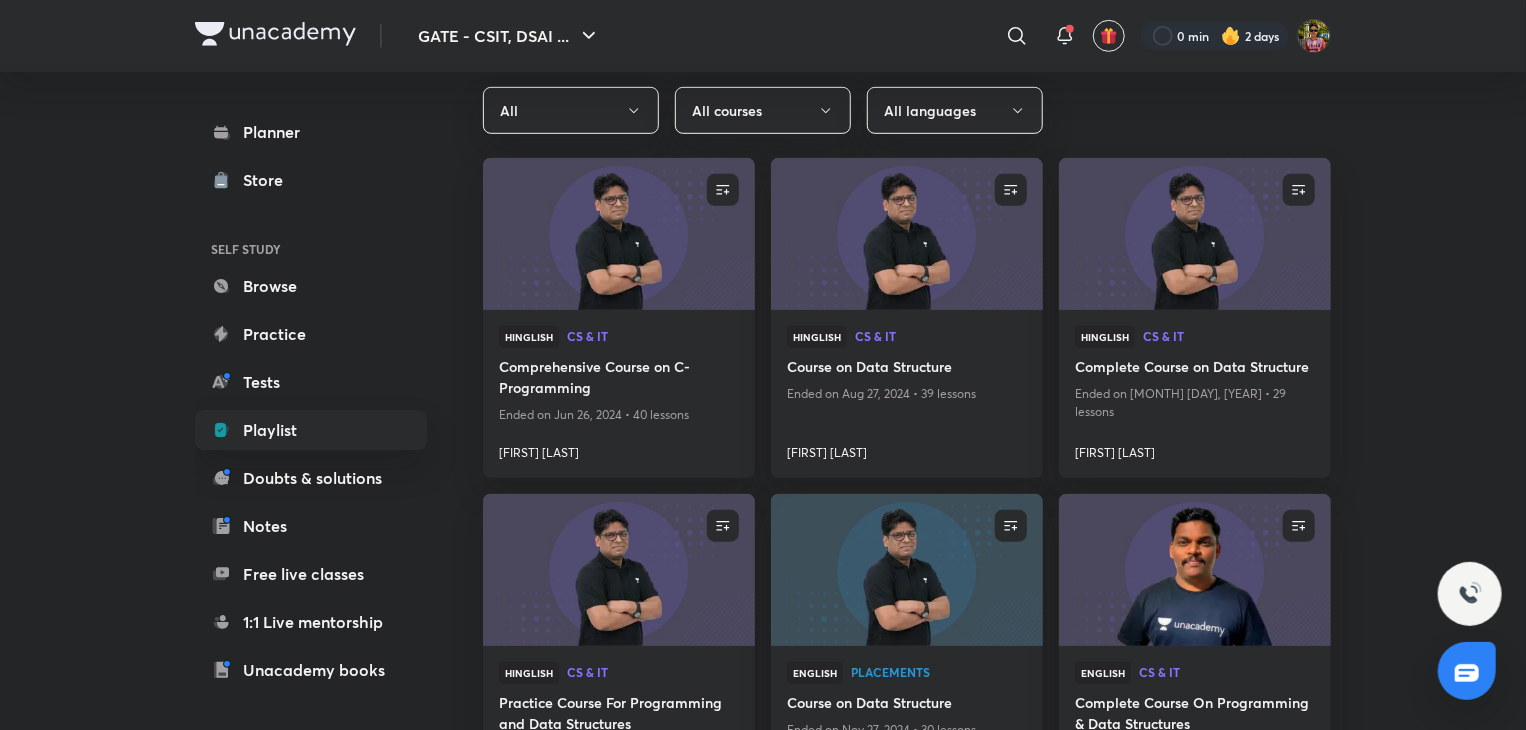 scroll, scrollTop: 548, scrollLeft: 0, axis: vertical 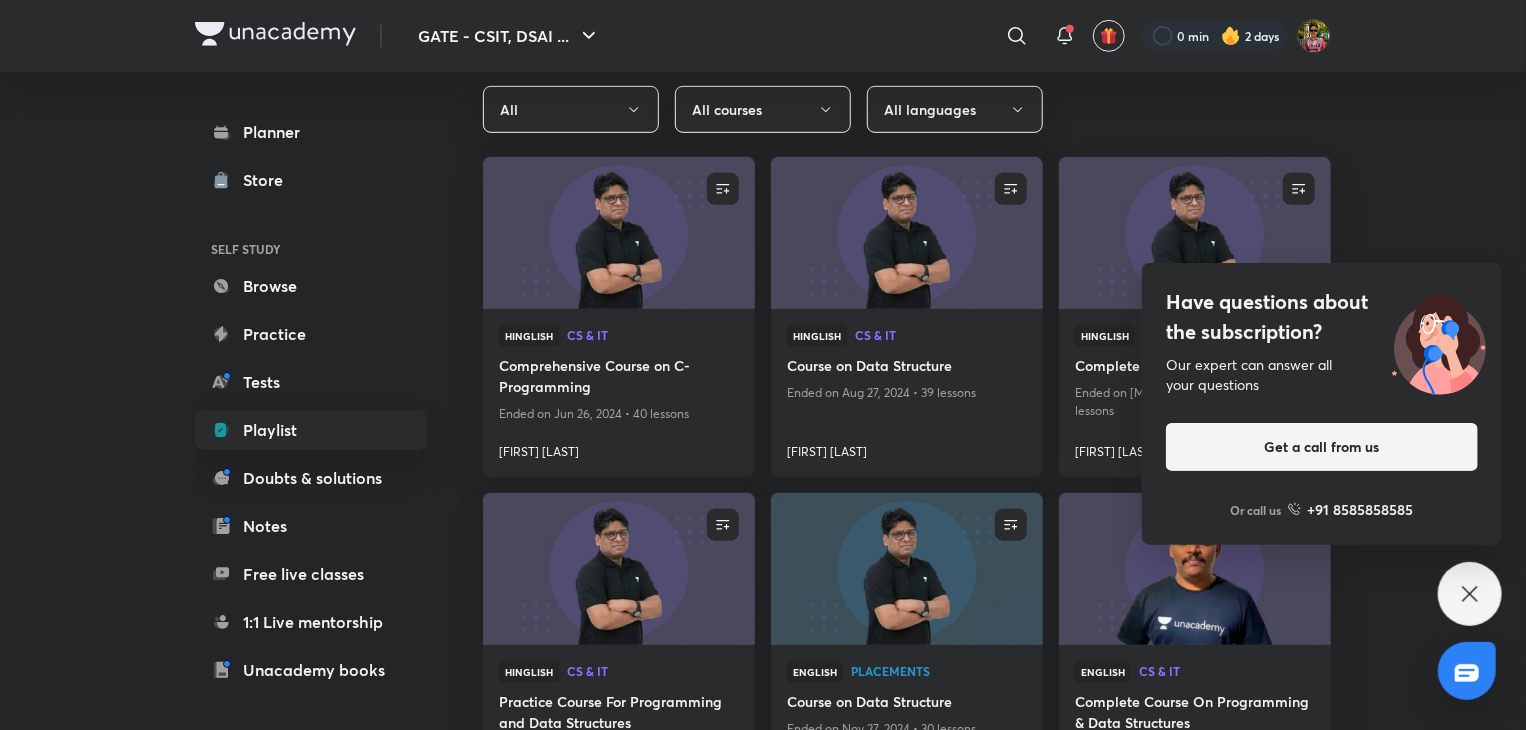 click 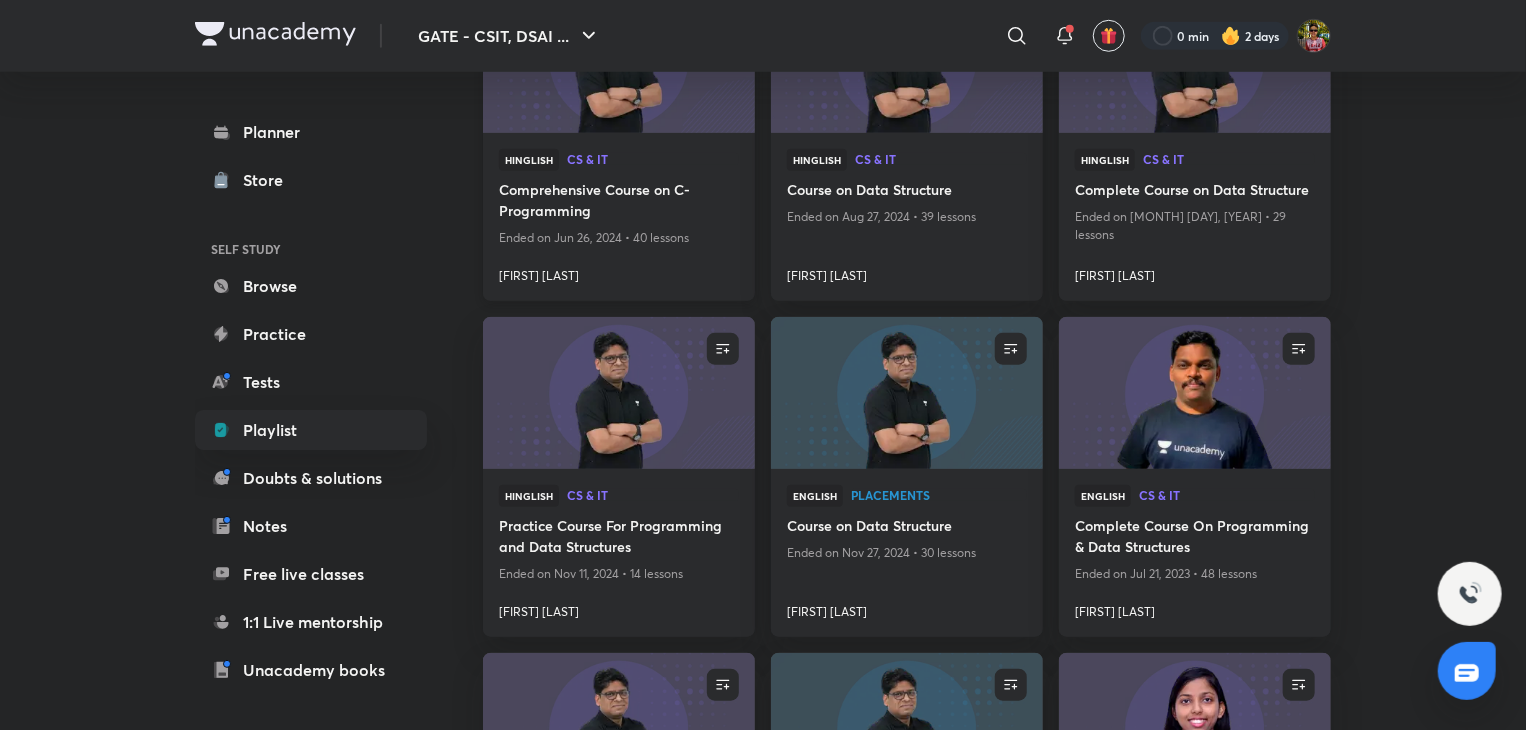scroll, scrollTop: 724, scrollLeft: 0, axis: vertical 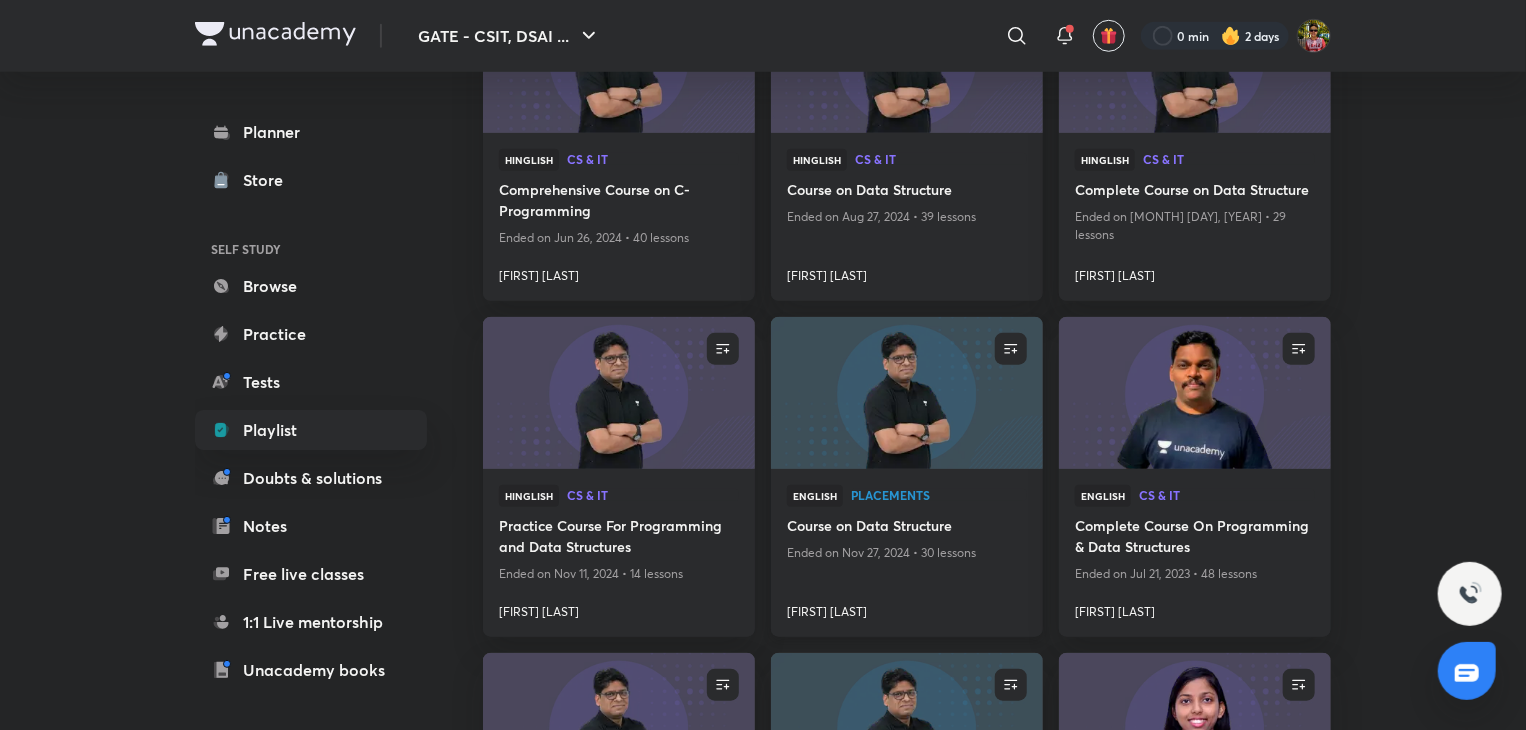 click on "Course on Data Structure" at bounding box center (907, 527) 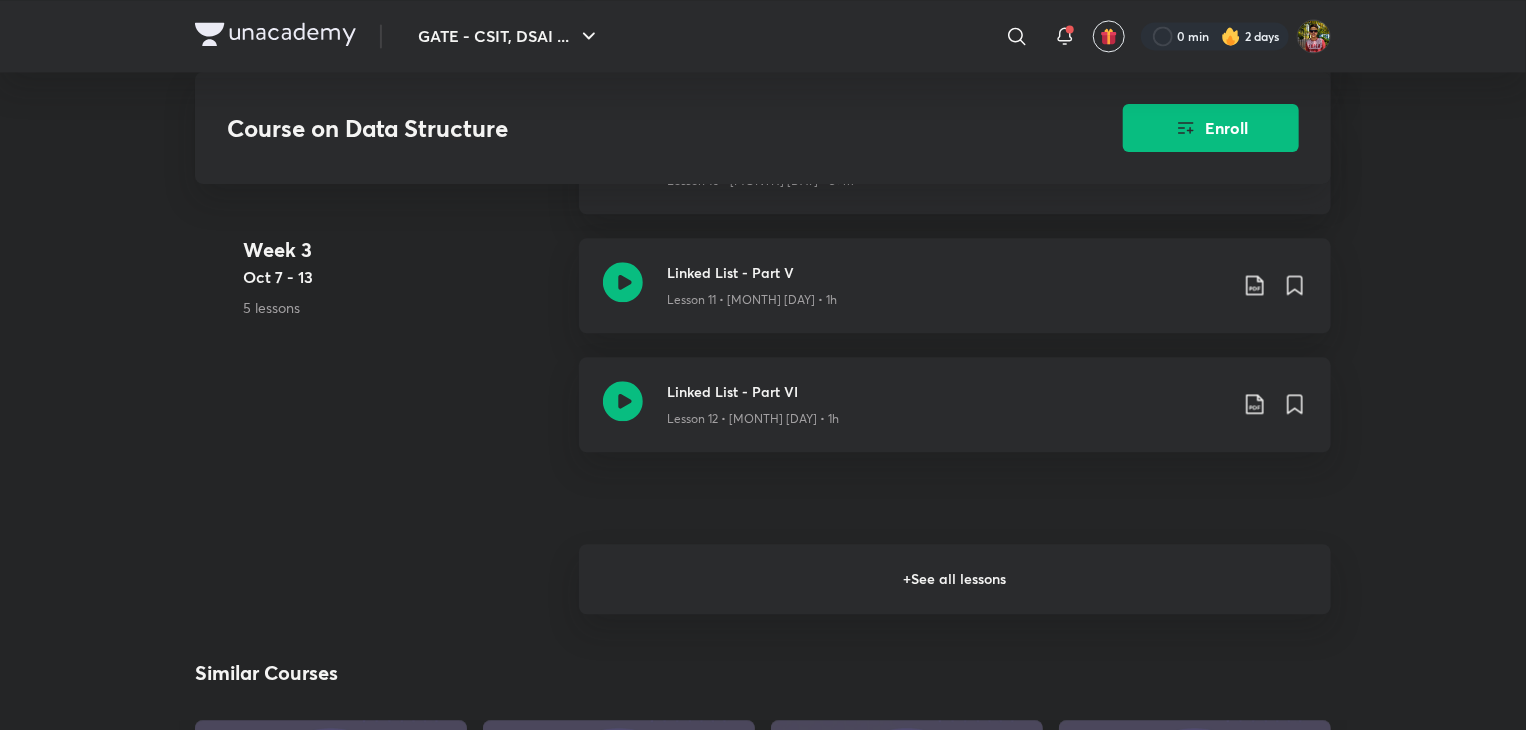scroll, scrollTop: 2289, scrollLeft: 0, axis: vertical 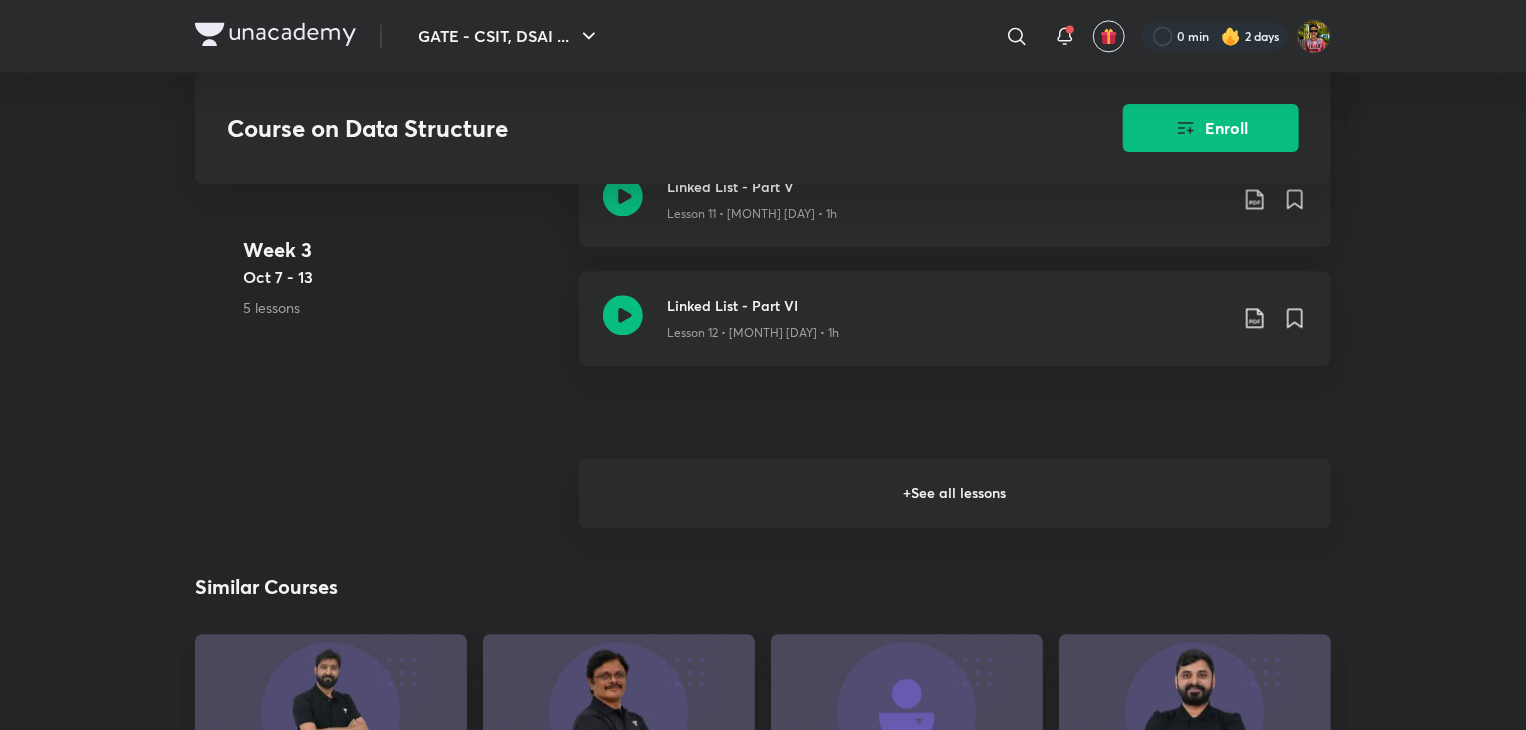 click on "+  See all lessons" at bounding box center (955, 493) 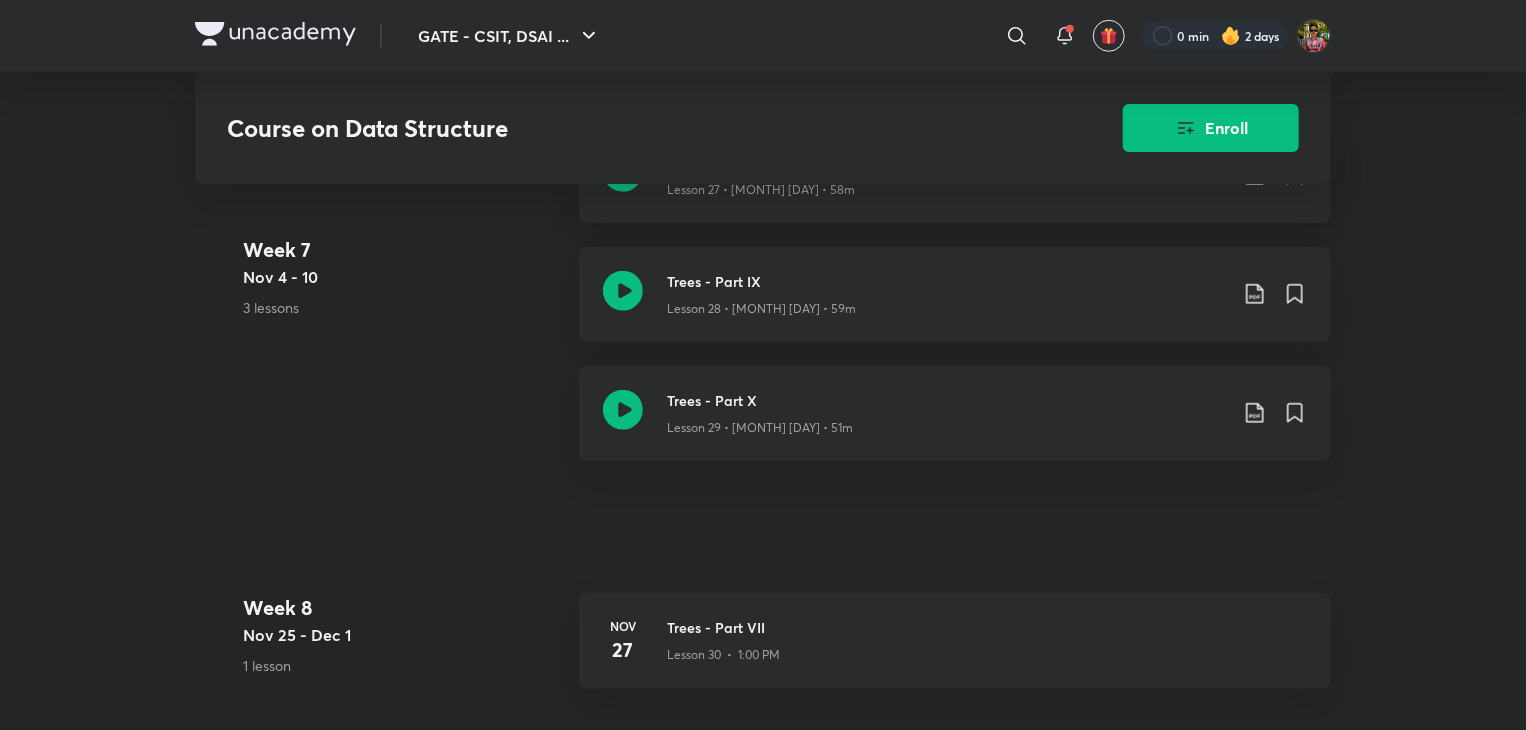 scroll, scrollTop: 4651, scrollLeft: 0, axis: vertical 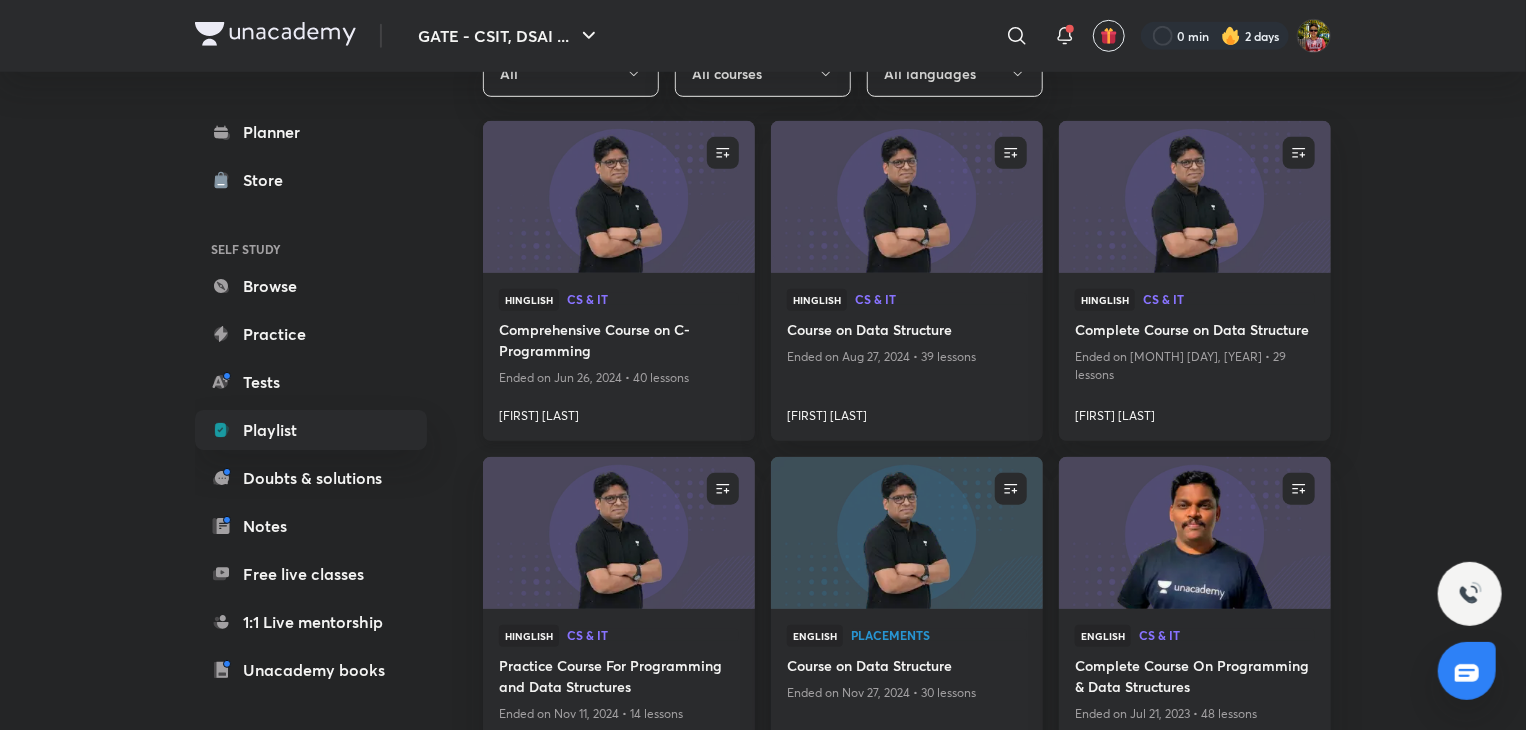 click on "Comprehensive Course on C- Programming" at bounding box center [619, 342] 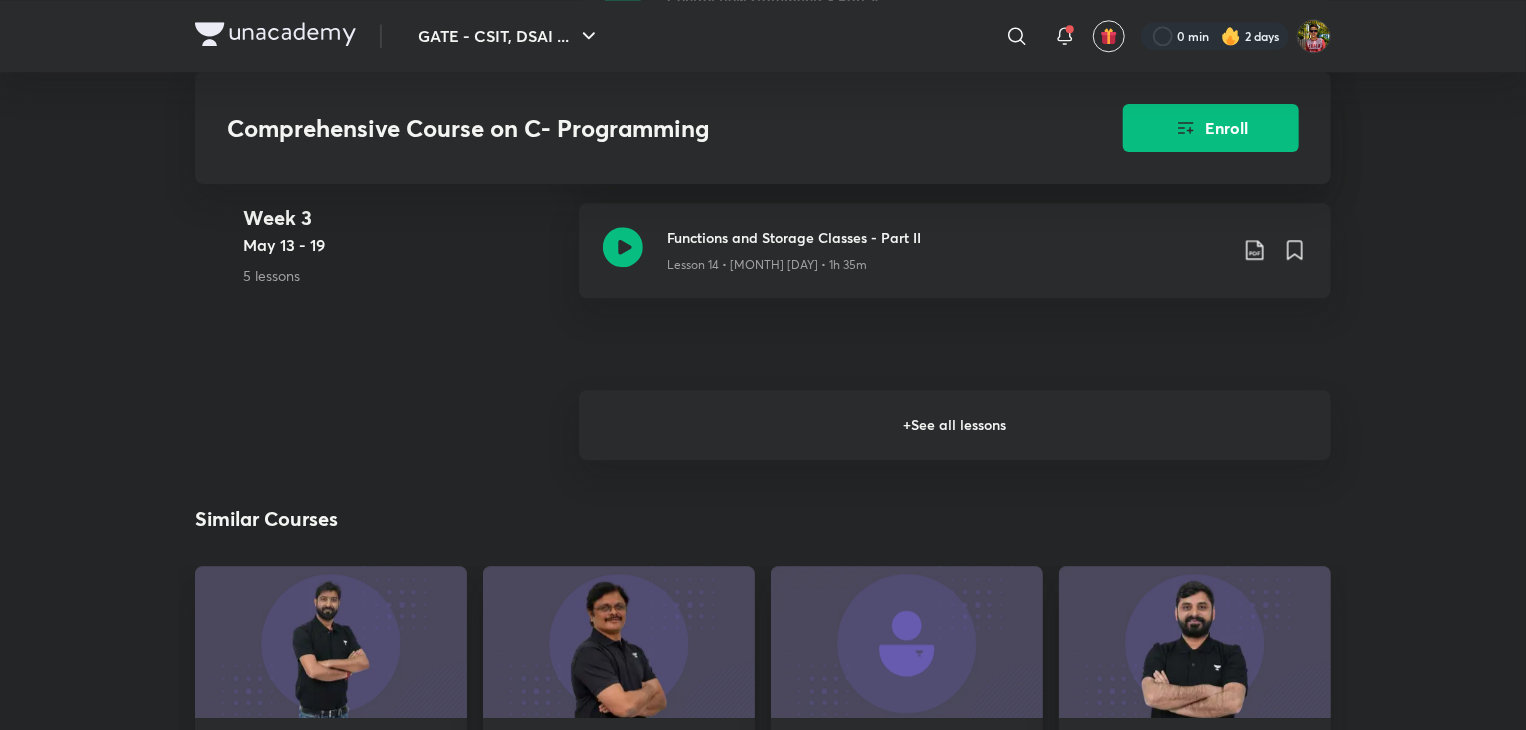 scroll, scrollTop: 2626, scrollLeft: 0, axis: vertical 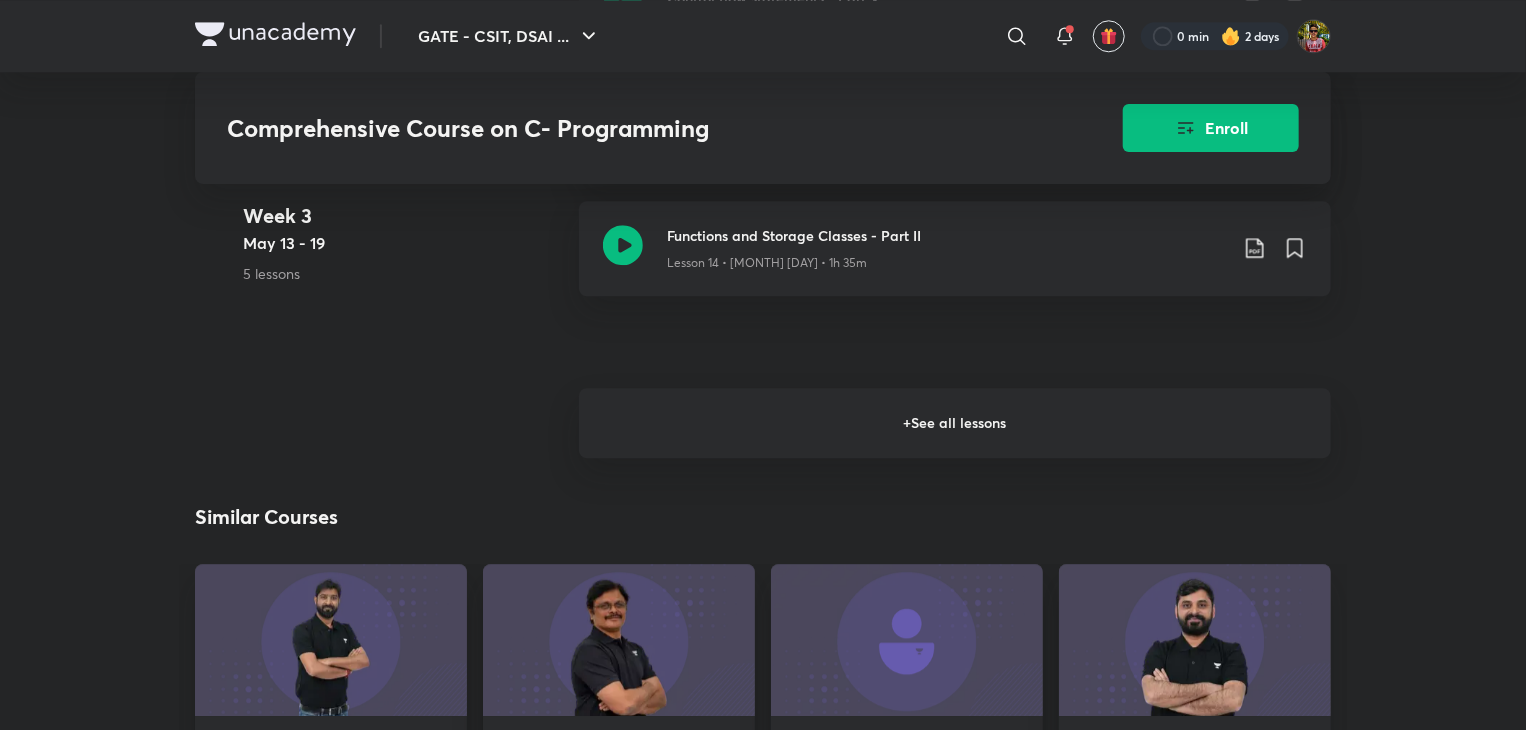 click on "+  See all lessons" at bounding box center [955, 423] 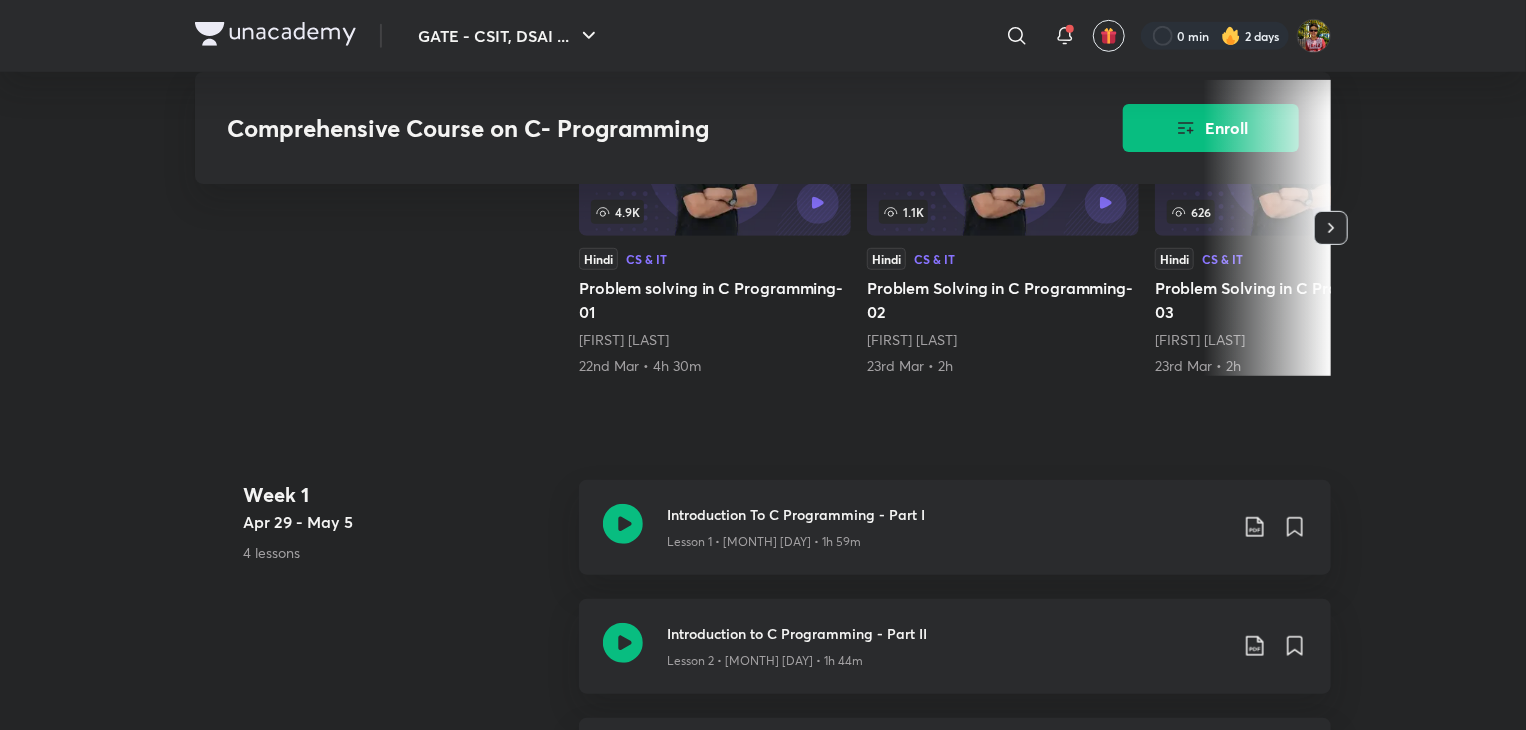 scroll, scrollTop: 614, scrollLeft: 0, axis: vertical 